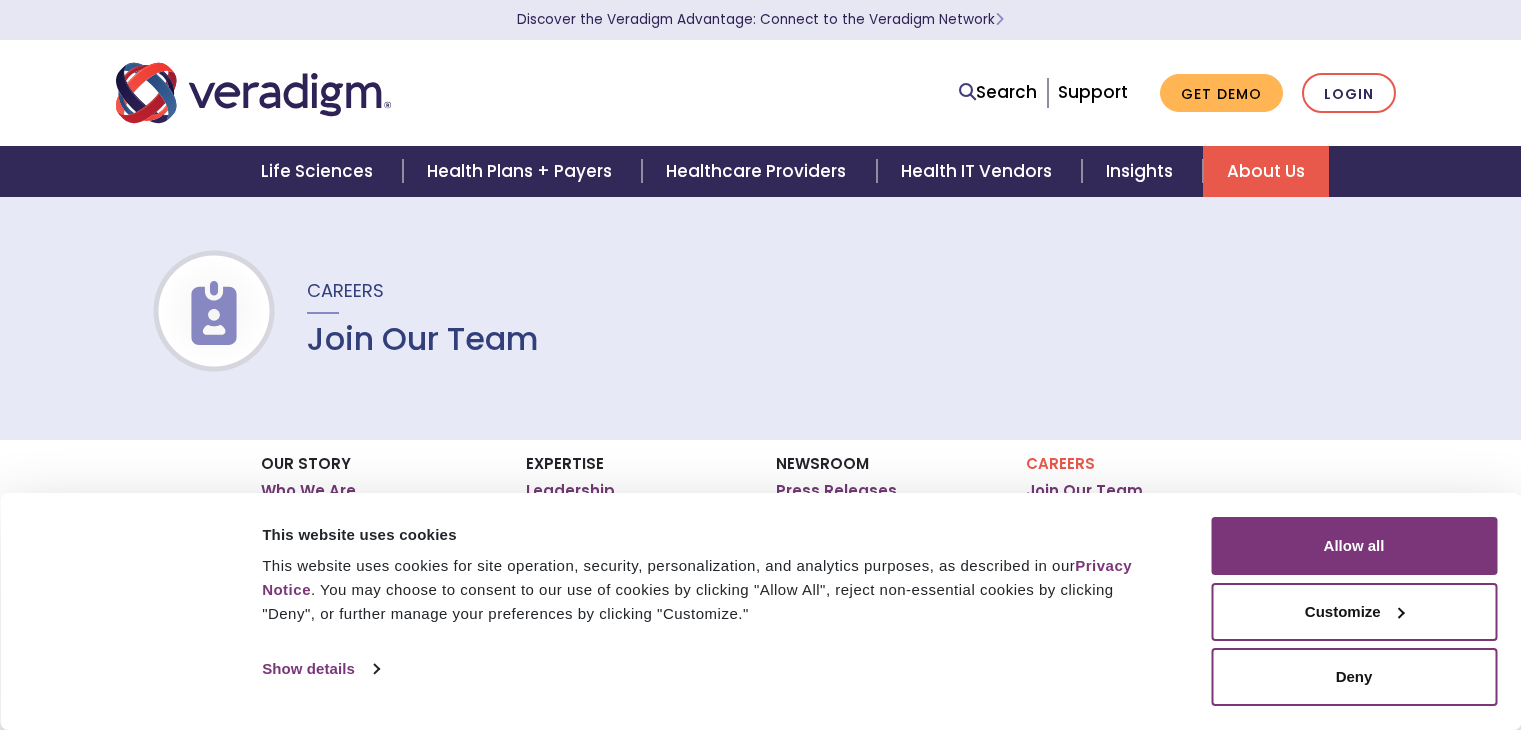 scroll, scrollTop: 0, scrollLeft: 0, axis: both 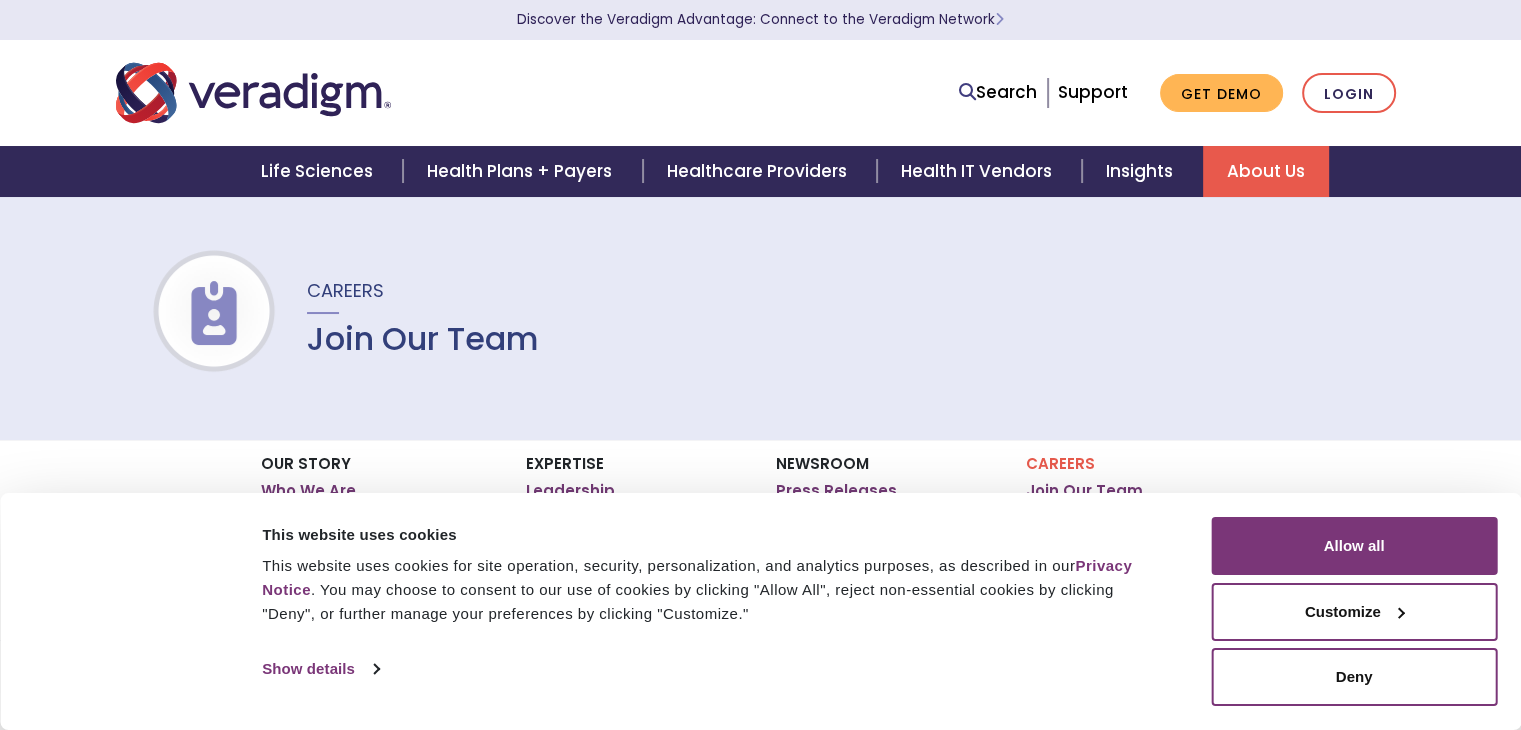 click on "About Us" at bounding box center [1266, 171] 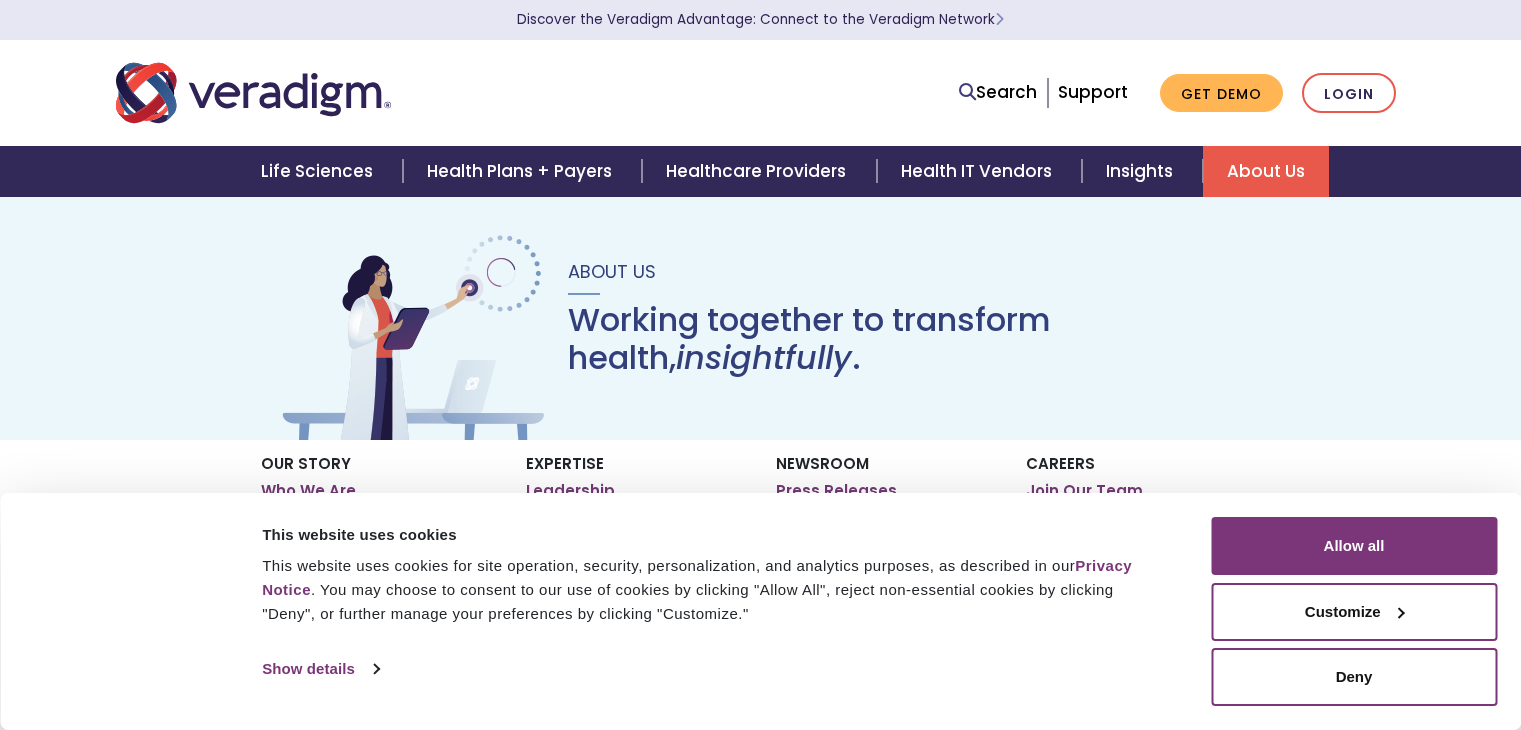 scroll, scrollTop: 0, scrollLeft: 0, axis: both 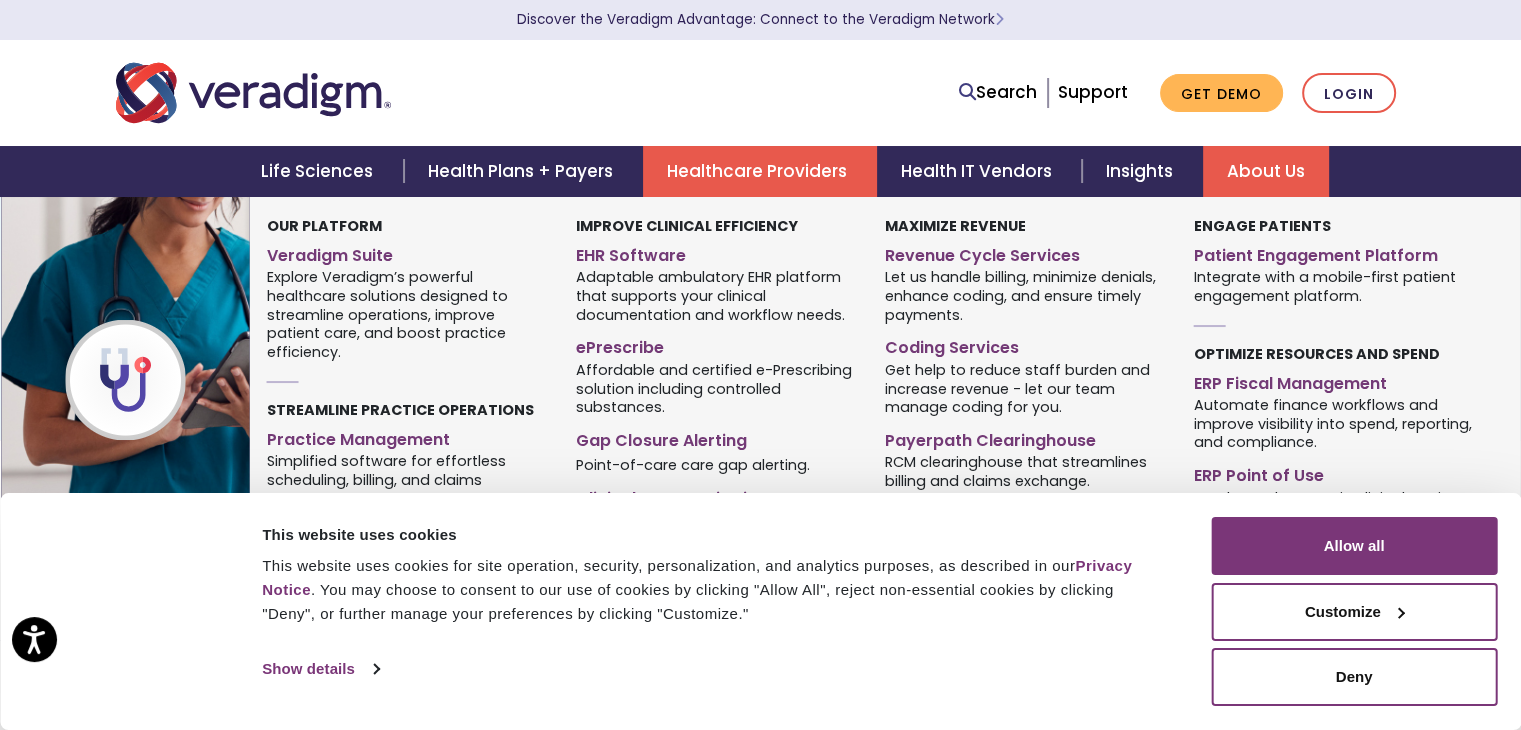 click on "Healthcare Providers" at bounding box center [760, 171] 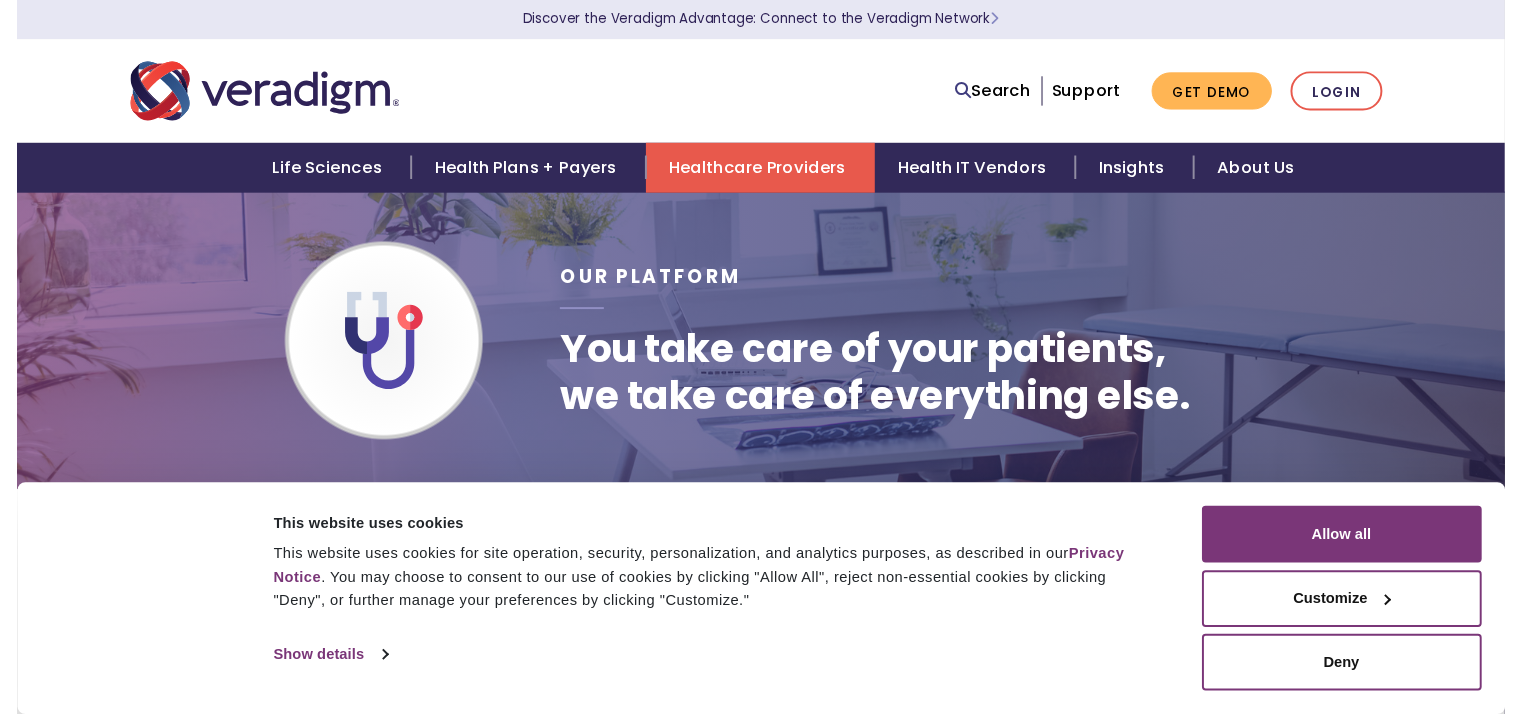 scroll, scrollTop: 0, scrollLeft: 0, axis: both 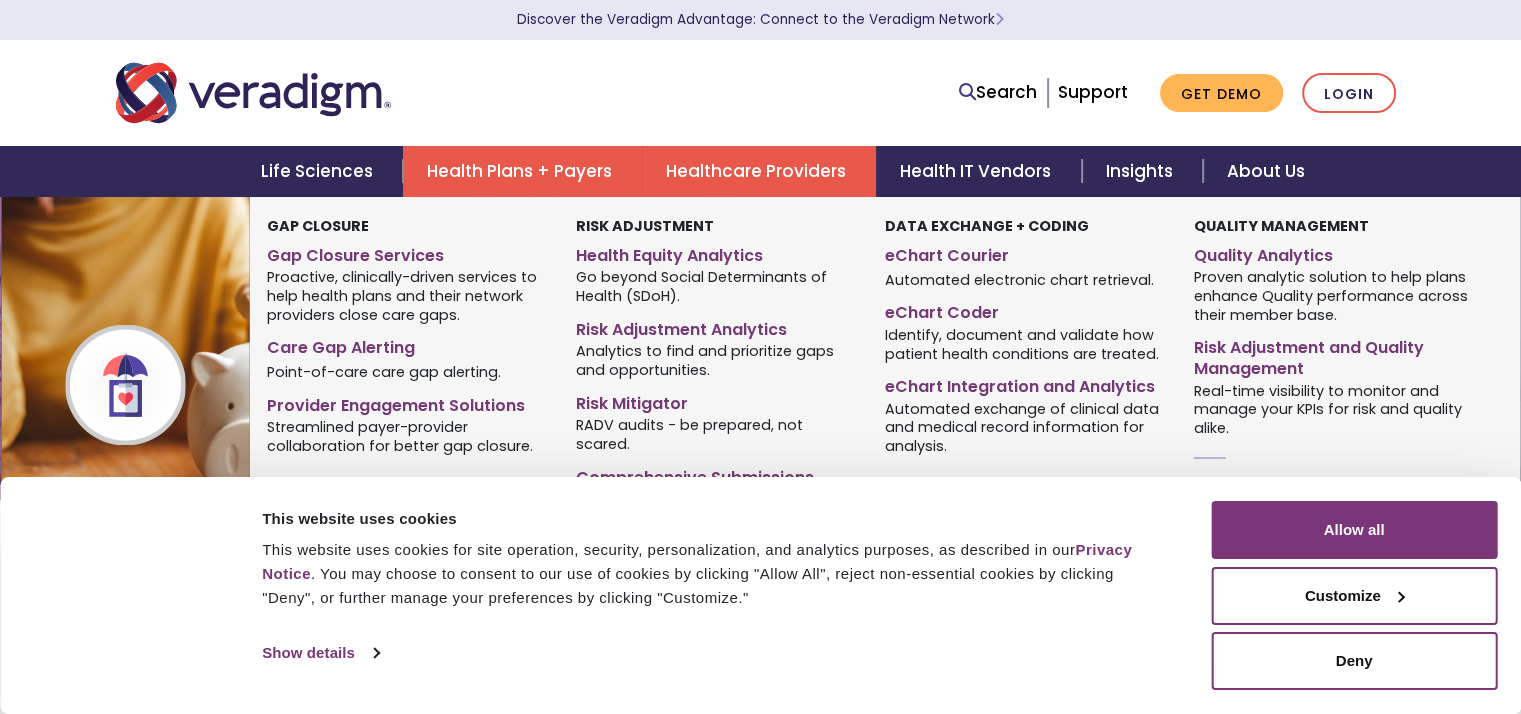click on "Health Plans + Payers" at bounding box center (522, 171) 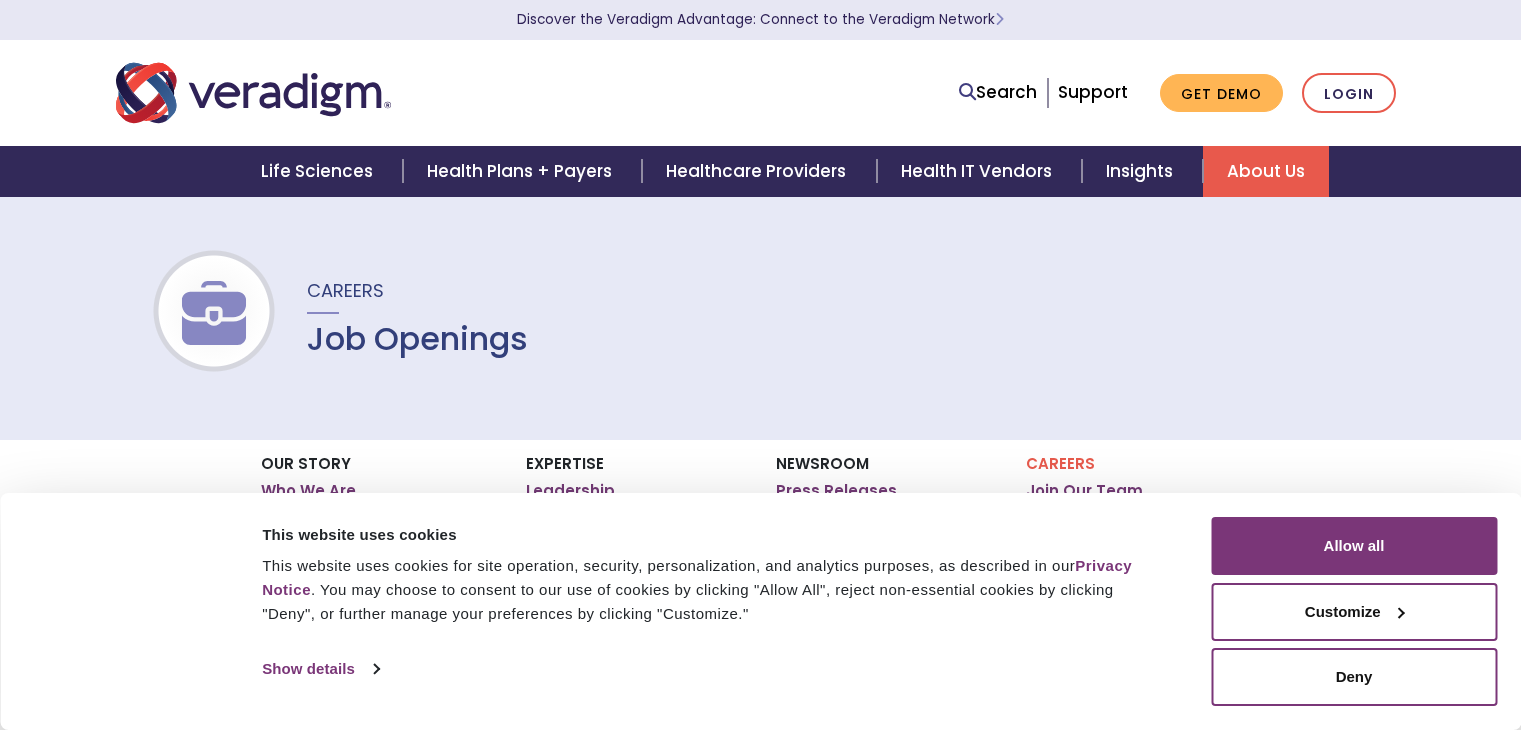 scroll, scrollTop: 120, scrollLeft: 0, axis: vertical 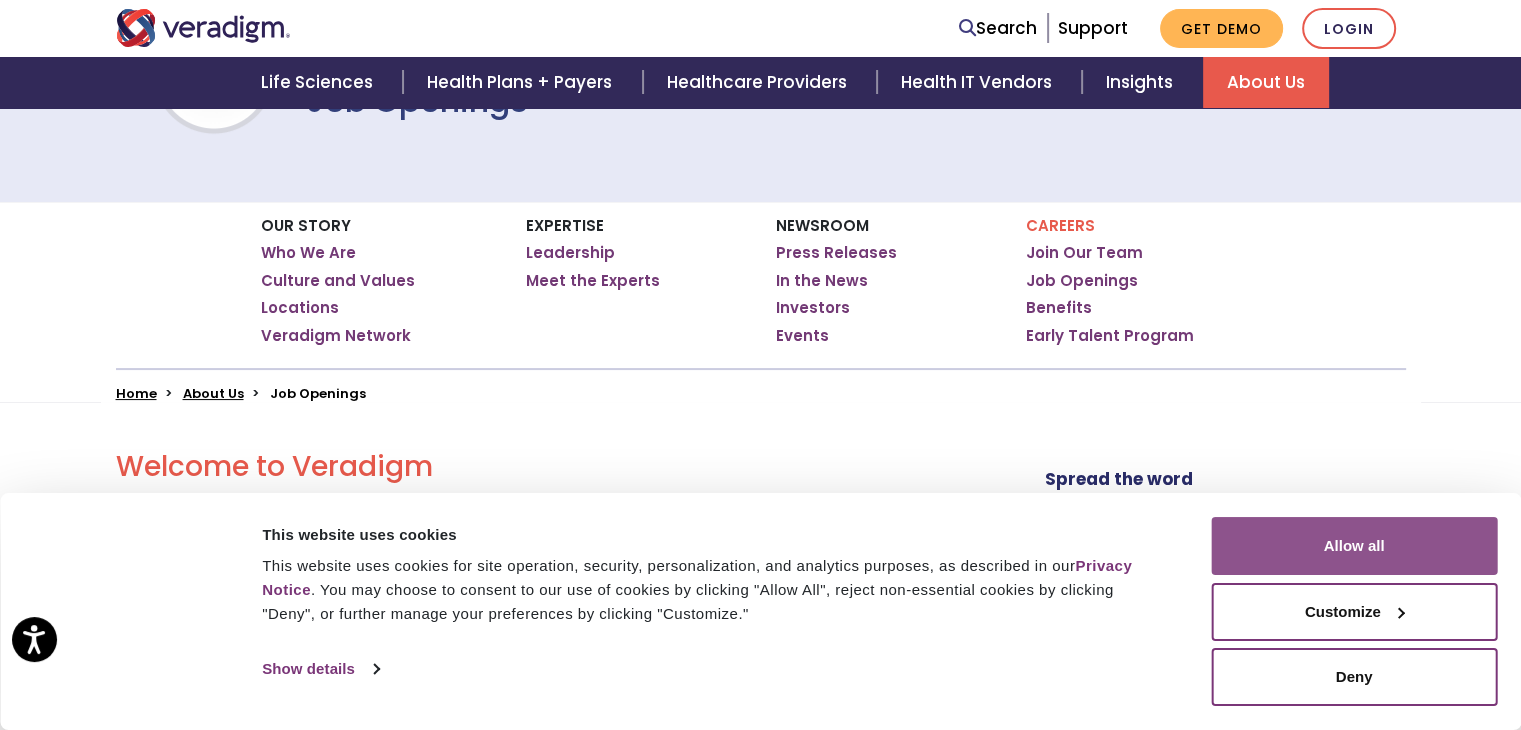 click on "Allow all" at bounding box center [1354, 546] 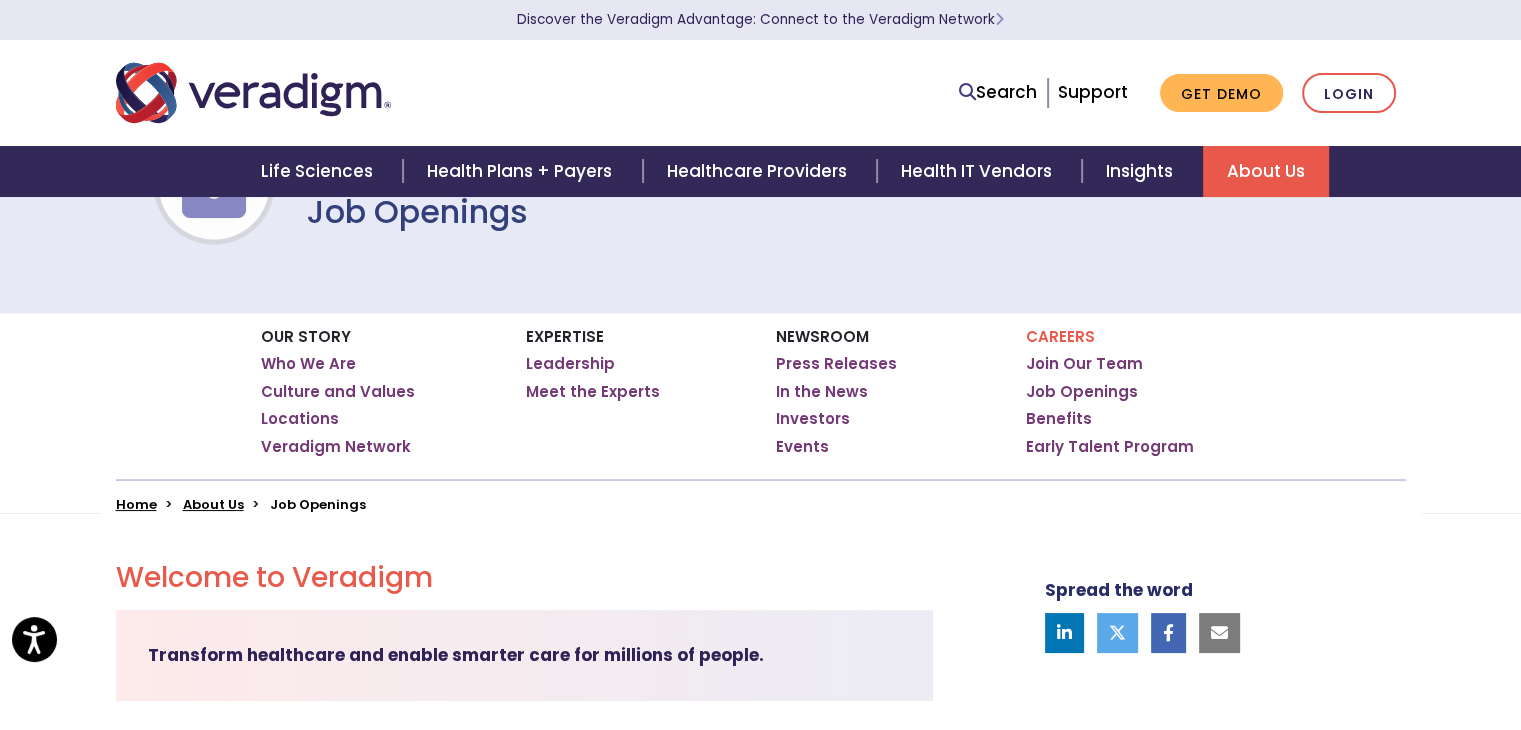 scroll, scrollTop: 0, scrollLeft: 0, axis: both 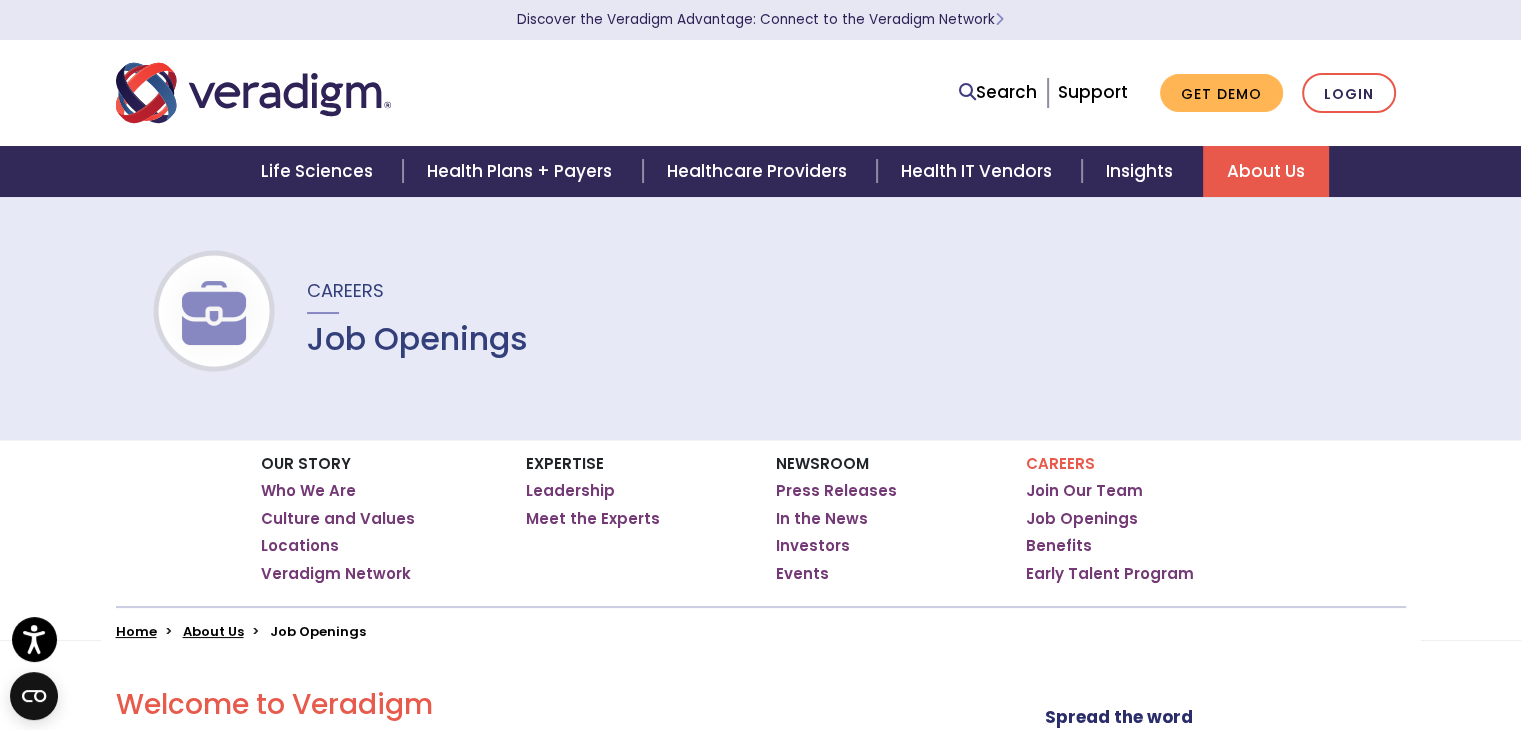 click on "Careers" at bounding box center (1143, 464) 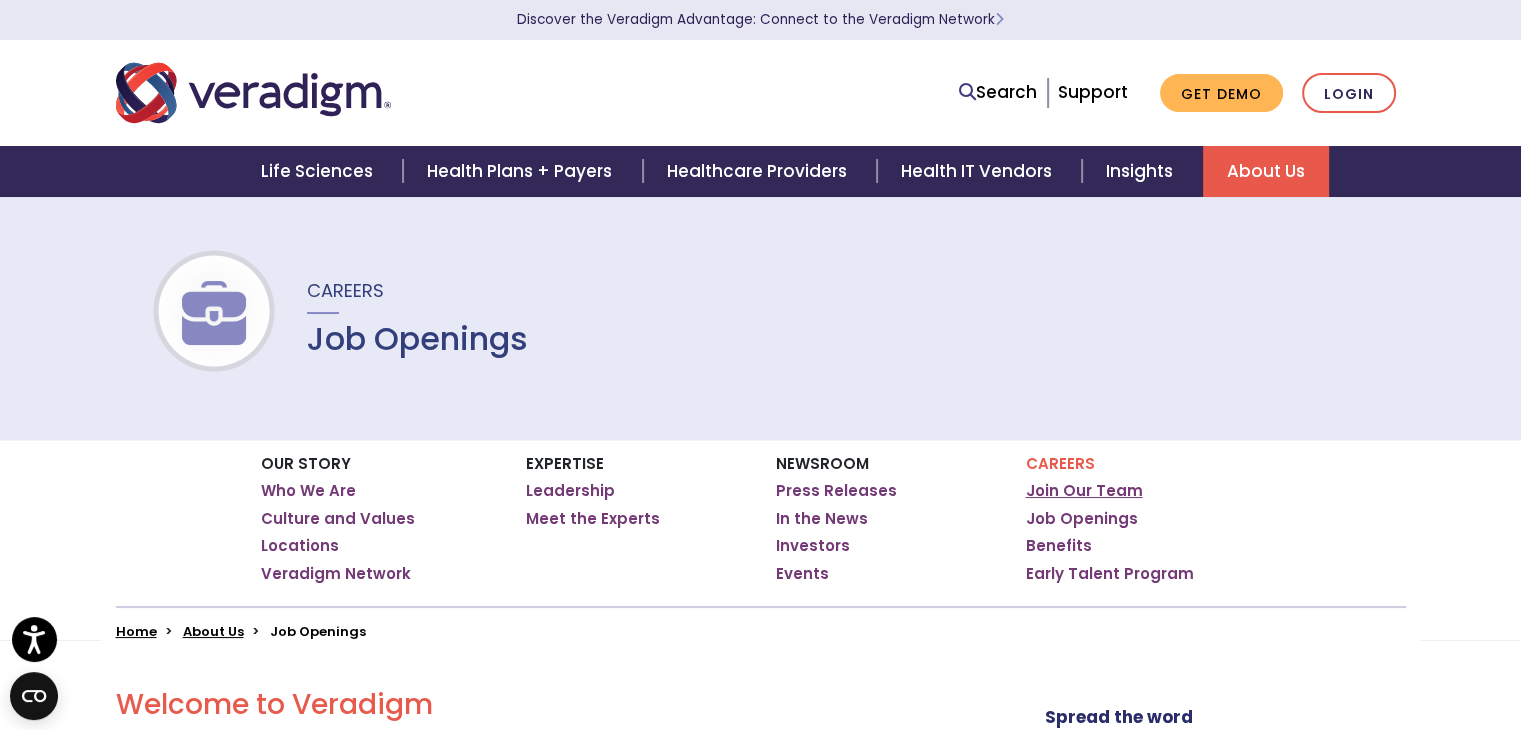click on "Join Our Team" at bounding box center (1084, 491) 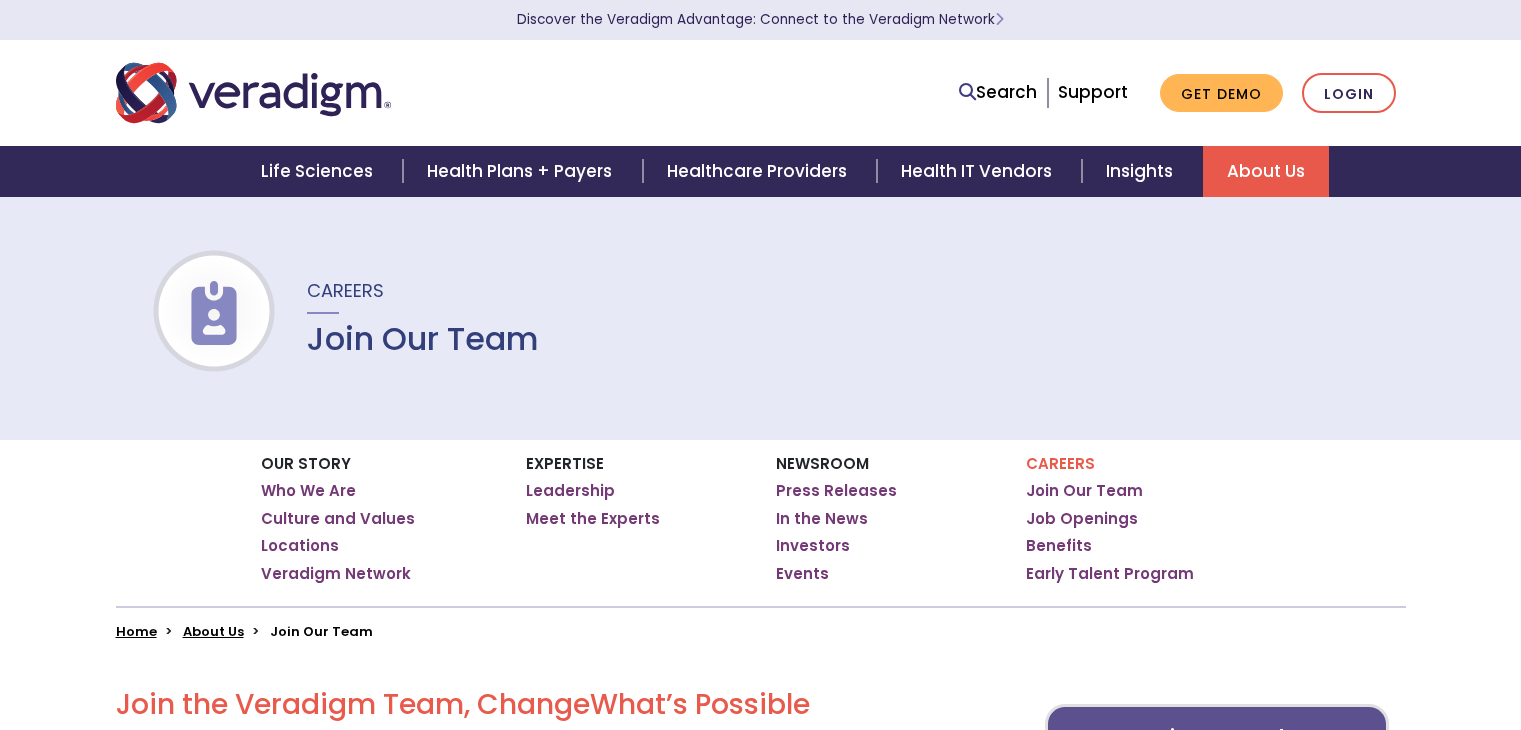 scroll, scrollTop: 0, scrollLeft: 0, axis: both 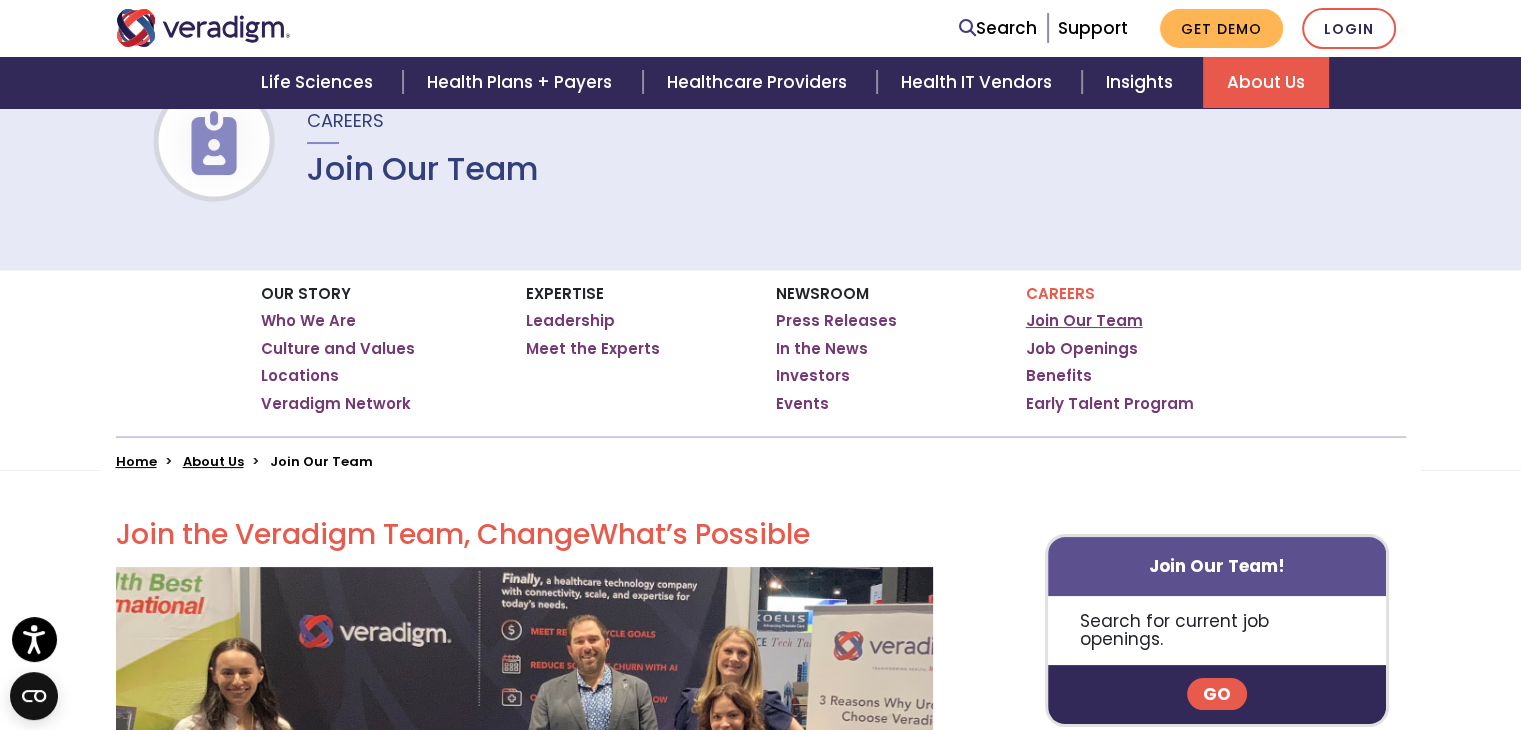 click on "Join Our Team" at bounding box center (1084, 321) 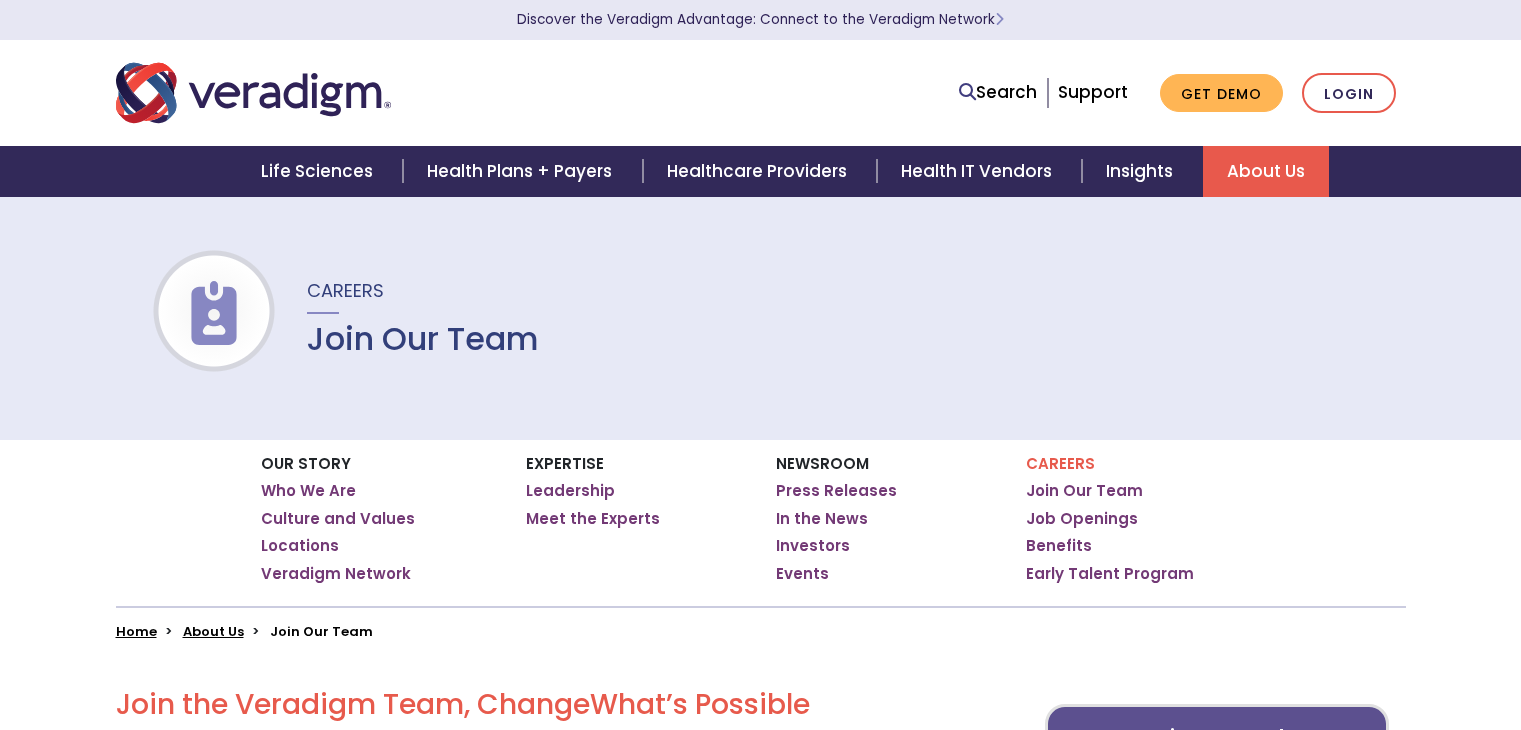 scroll, scrollTop: 0, scrollLeft: 0, axis: both 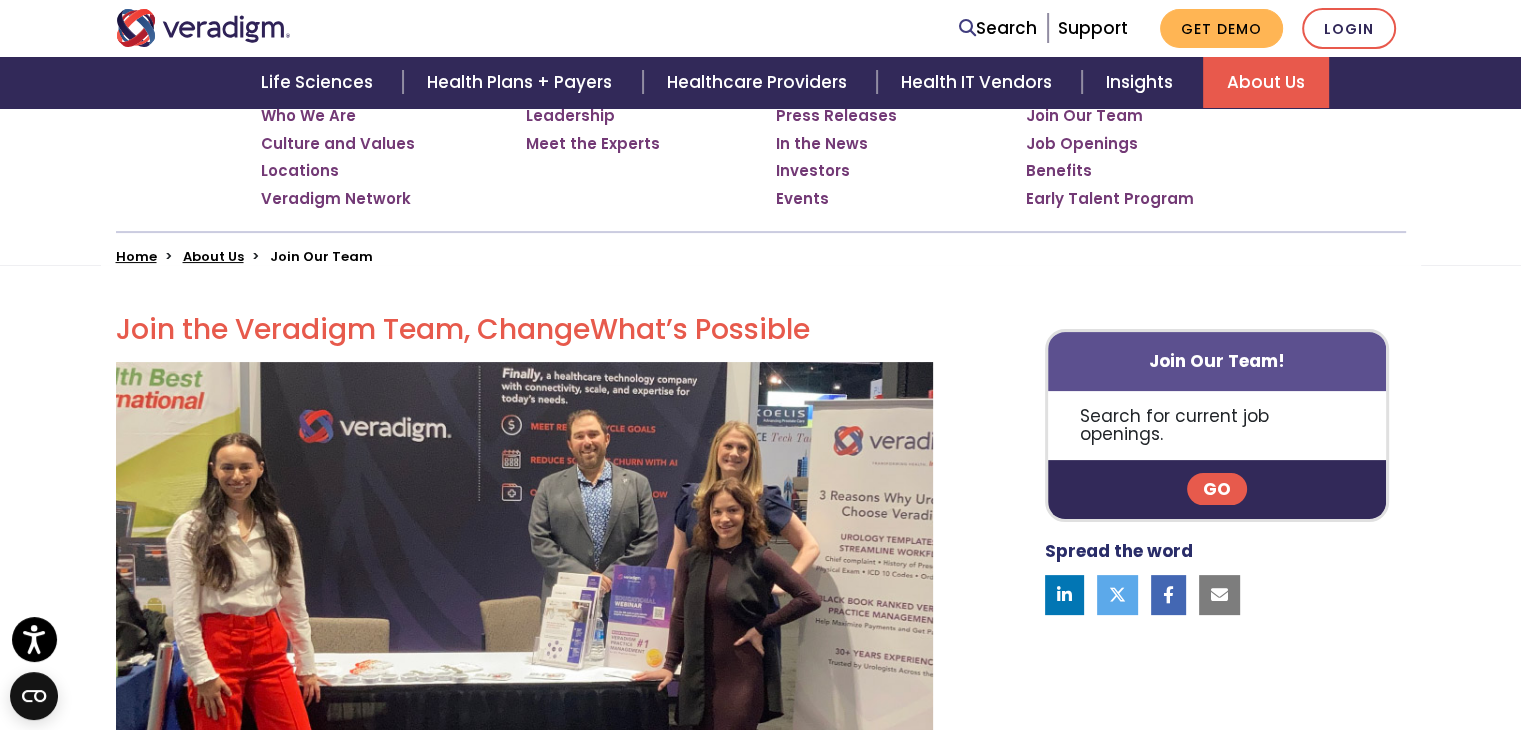 click on "Go" at bounding box center [1217, 489] 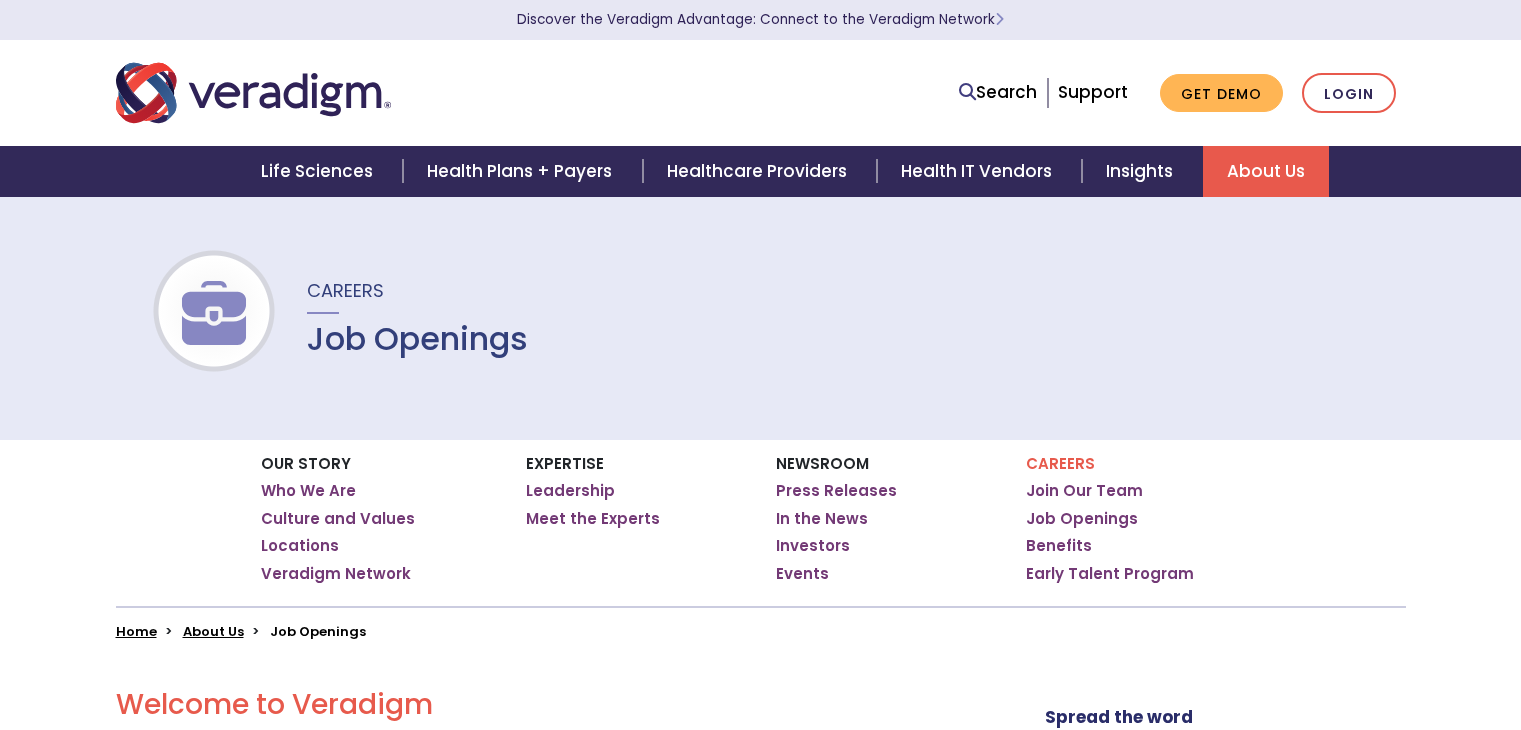 scroll, scrollTop: 0, scrollLeft: 0, axis: both 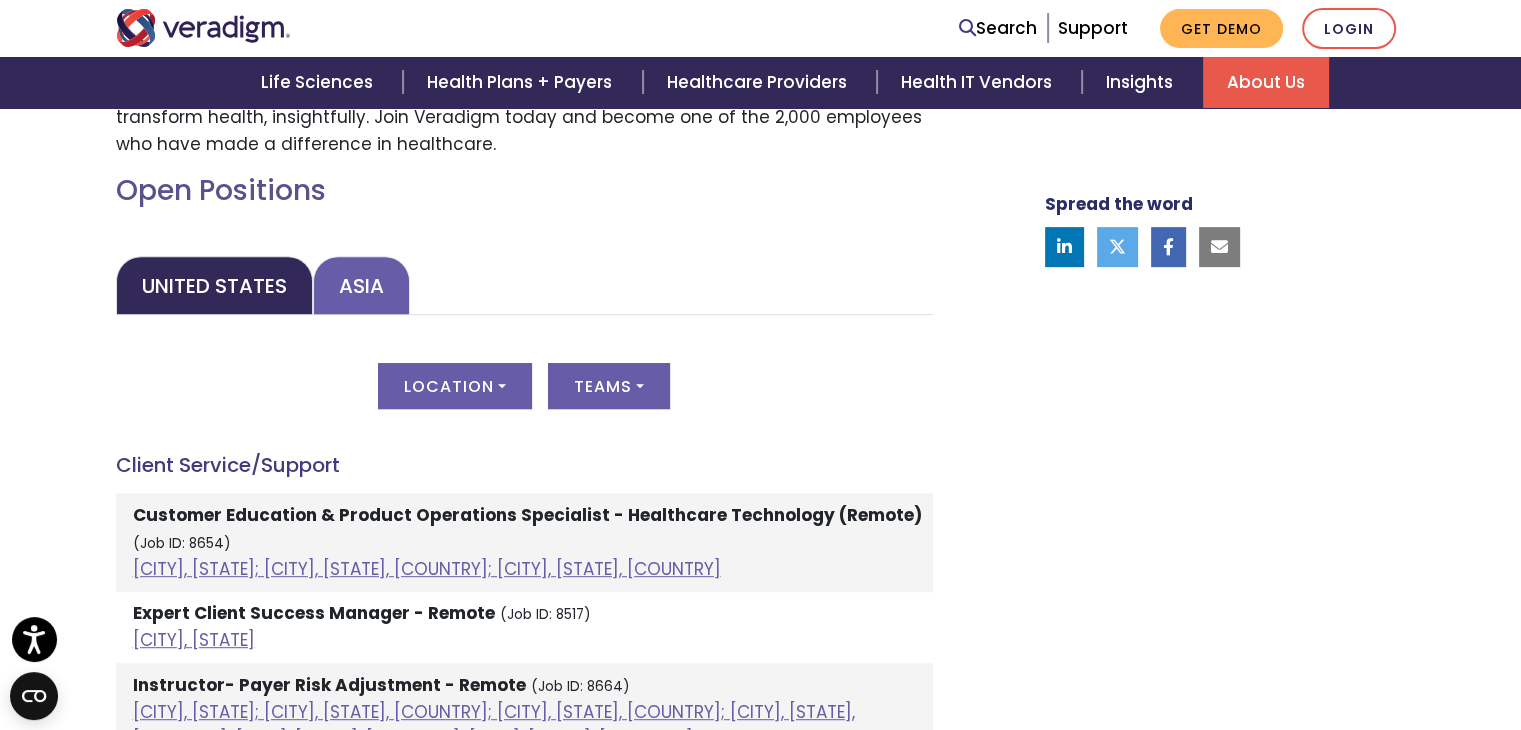click on "Asia" at bounding box center (361, 285) 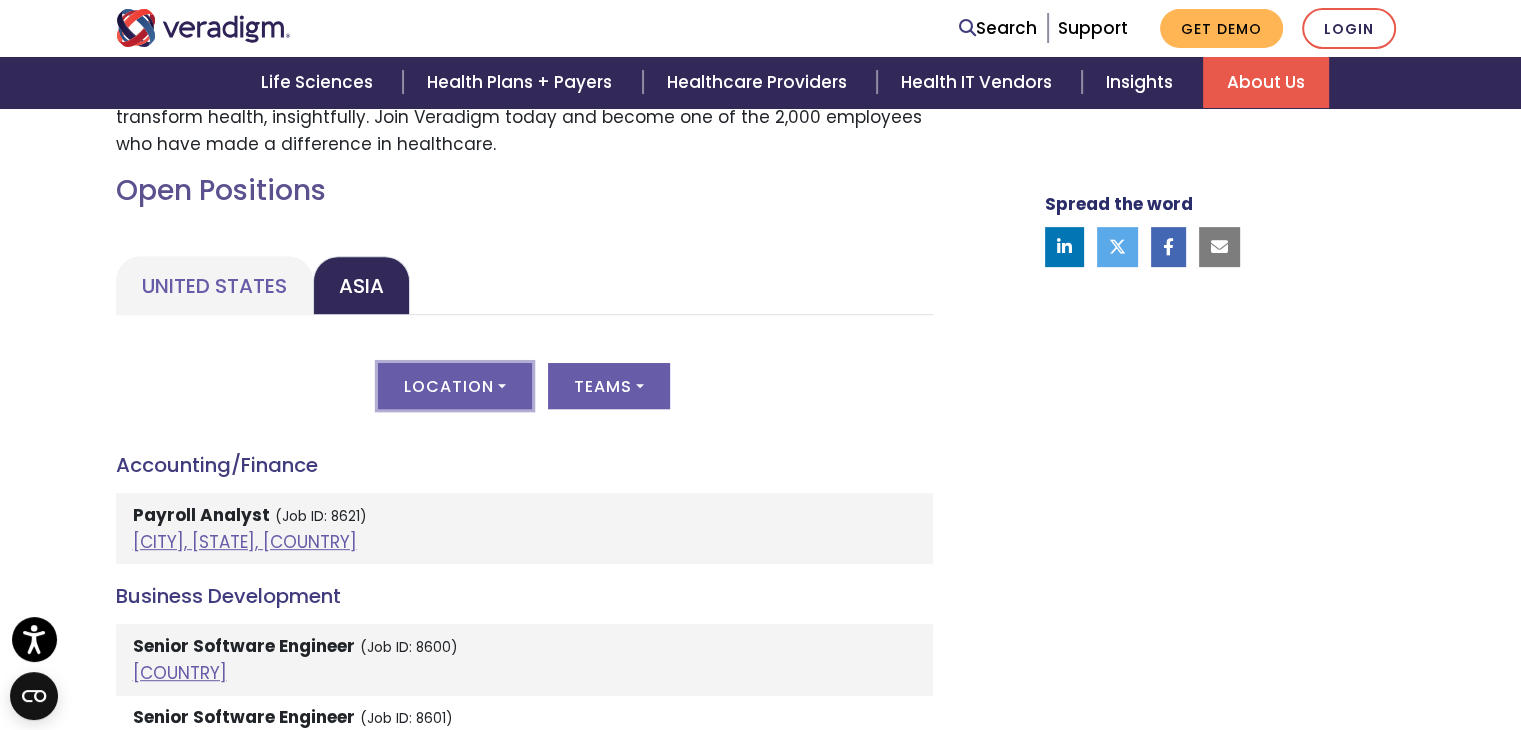click on "Location" at bounding box center (455, 386) 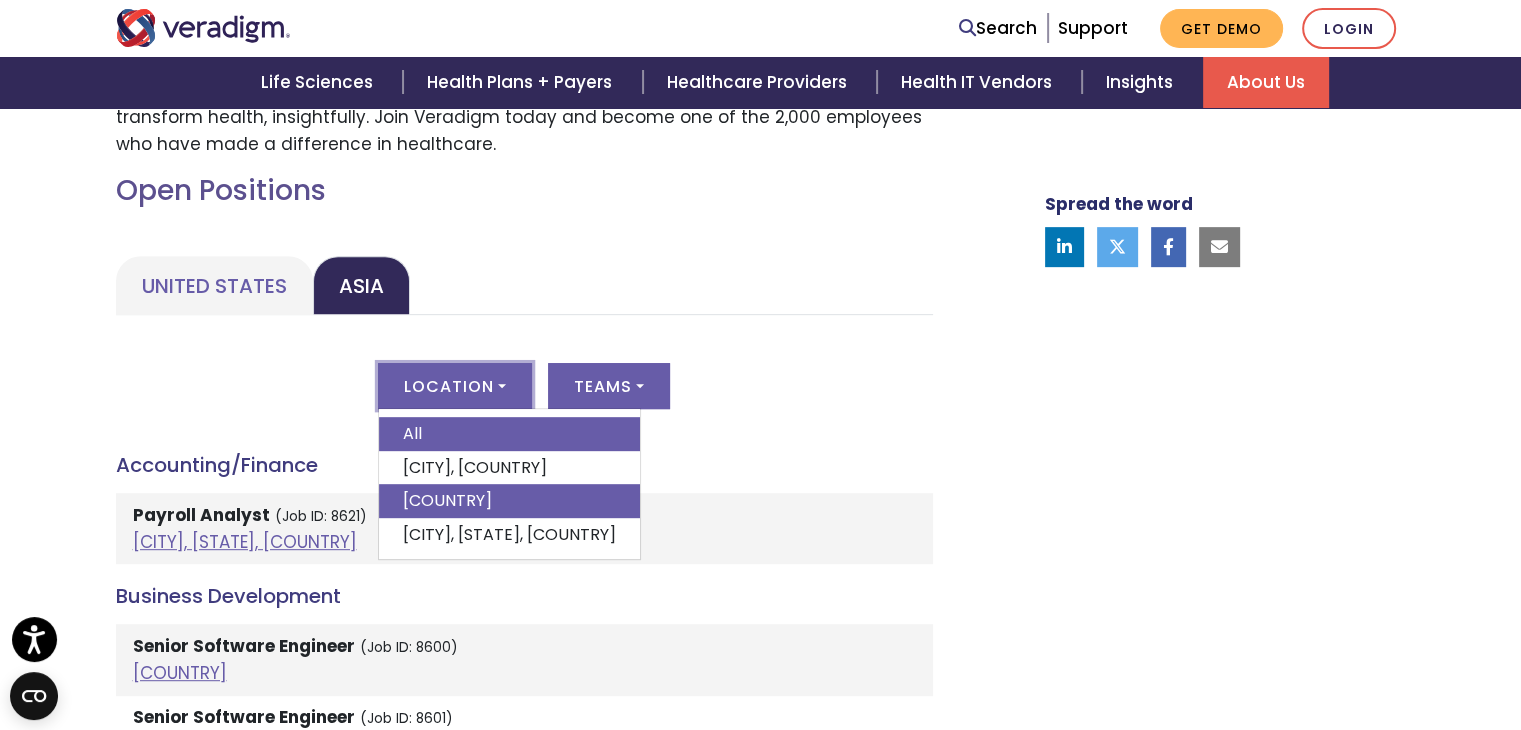 click on "India" at bounding box center [509, 501] 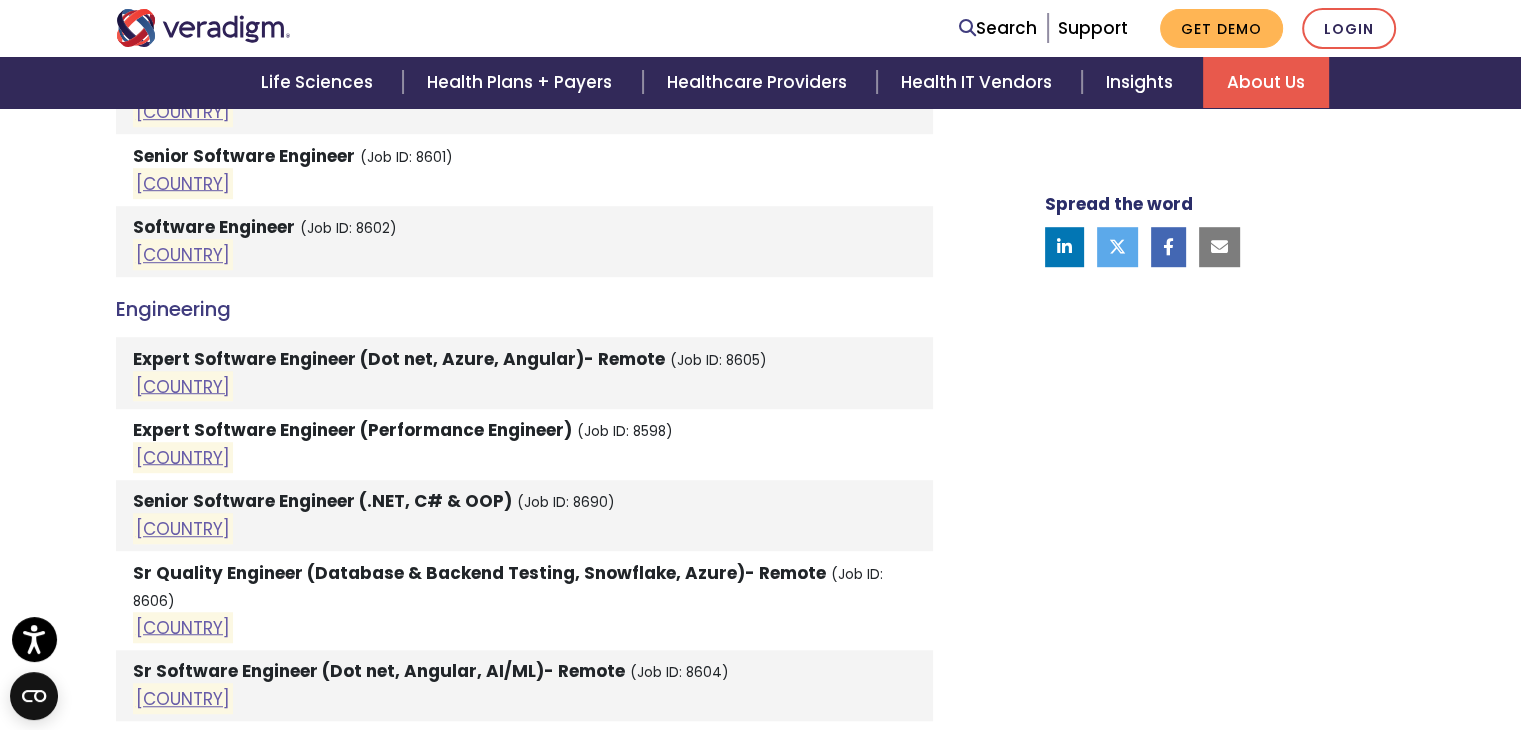 scroll, scrollTop: 1292, scrollLeft: 0, axis: vertical 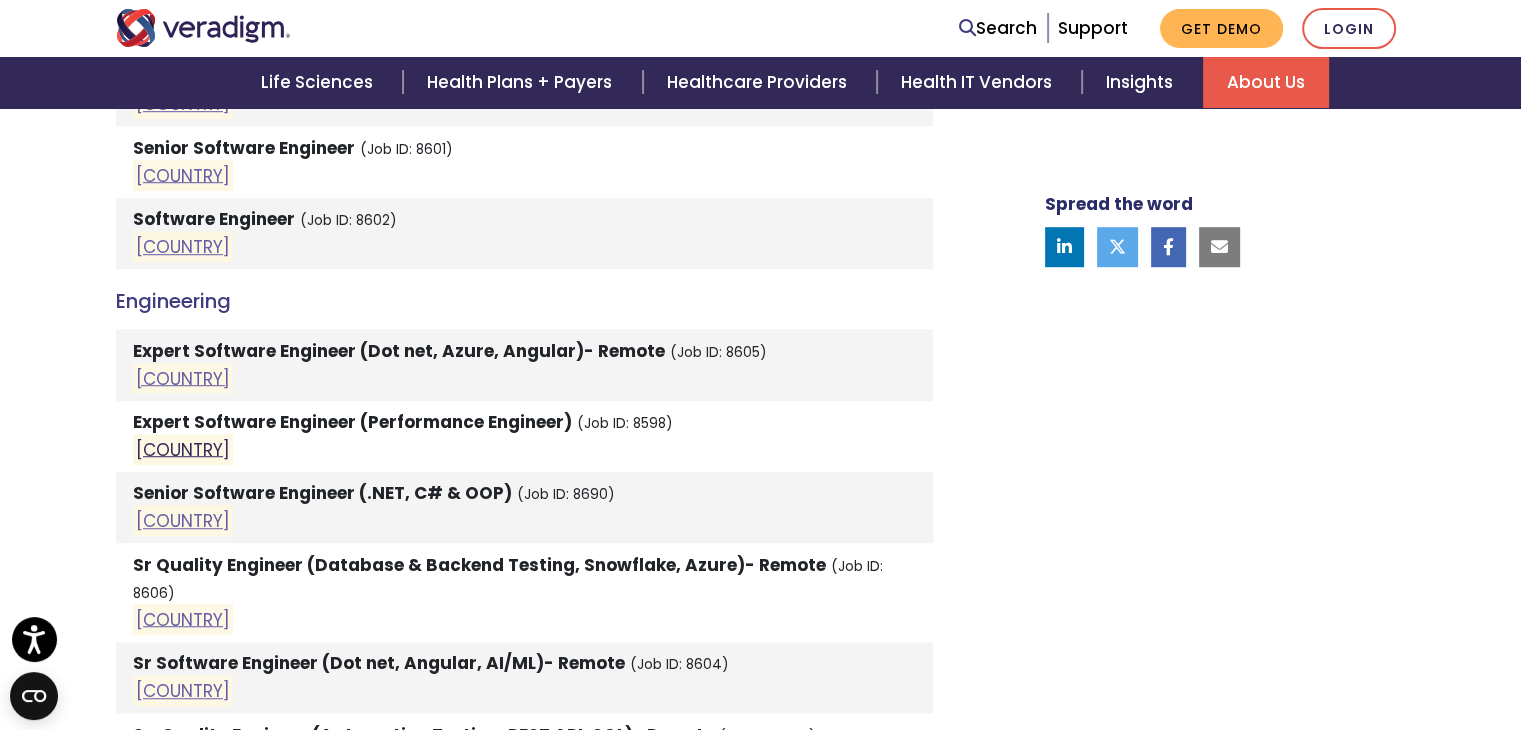 click on "India" at bounding box center [183, 449] 